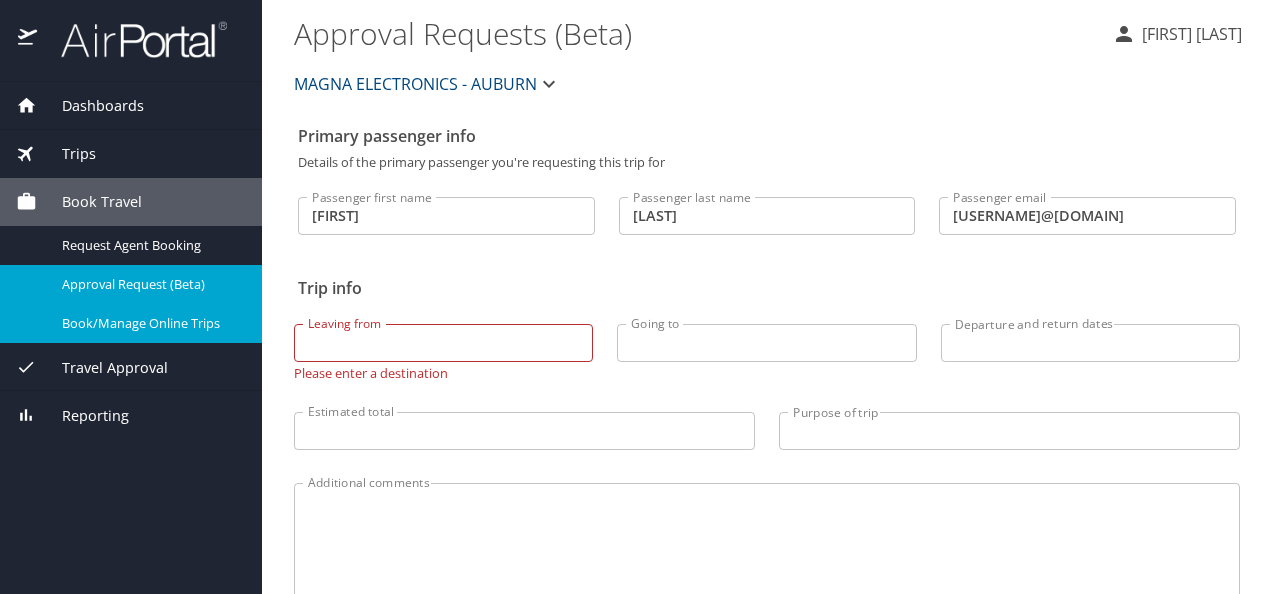 scroll, scrollTop: 0, scrollLeft: 0, axis: both 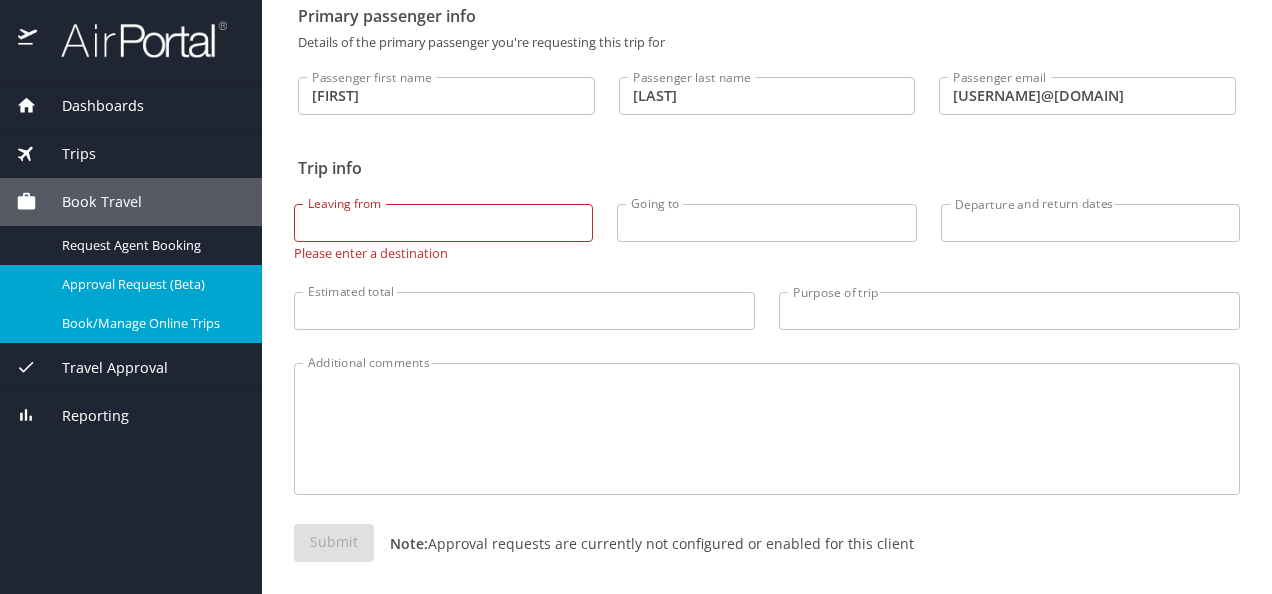 click on "Travel Approval" at bounding box center (131, 367) 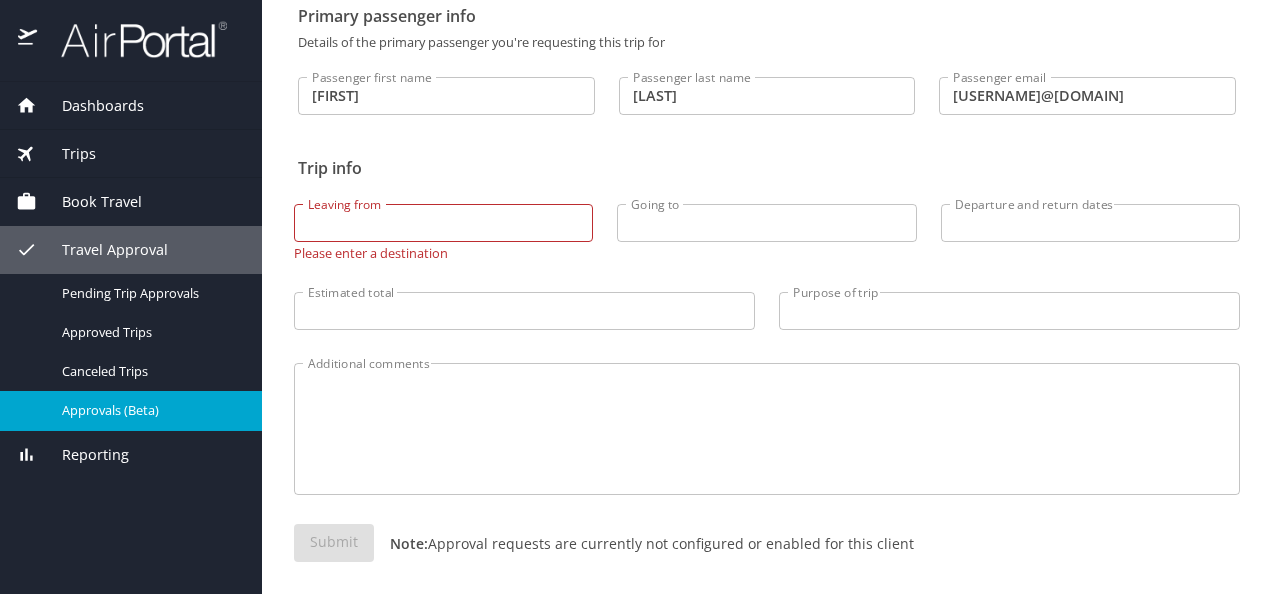 click on "Approvals (Beta)" at bounding box center [150, 410] 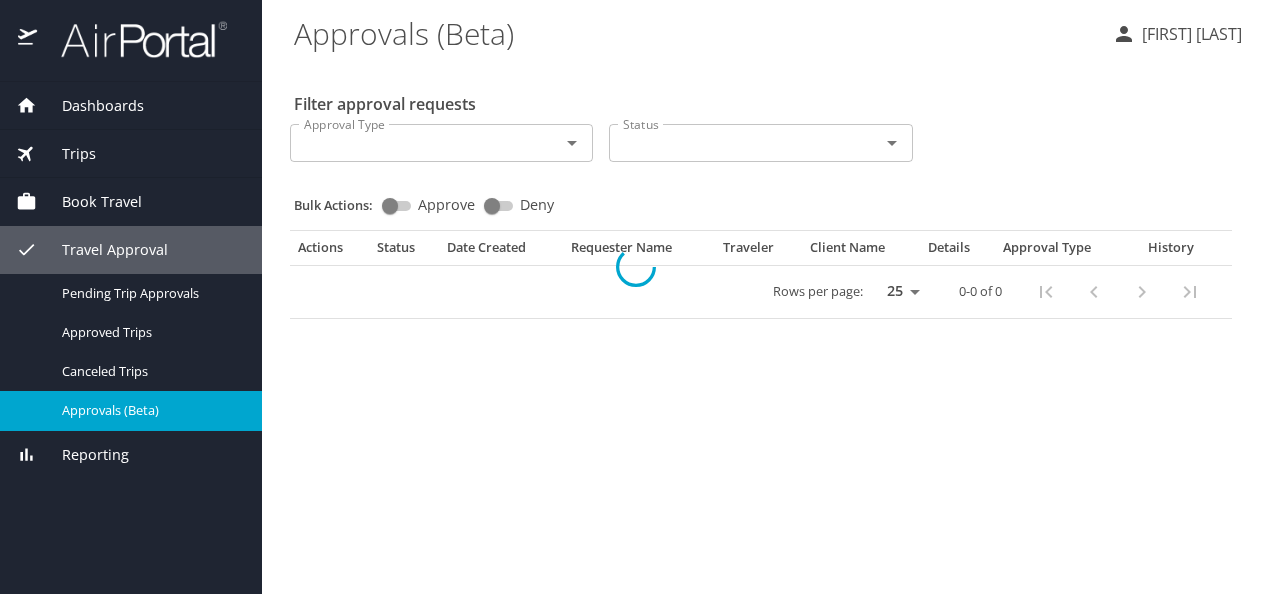 scroll, scrollTop: 0, scrollLeft: 0, axis: both 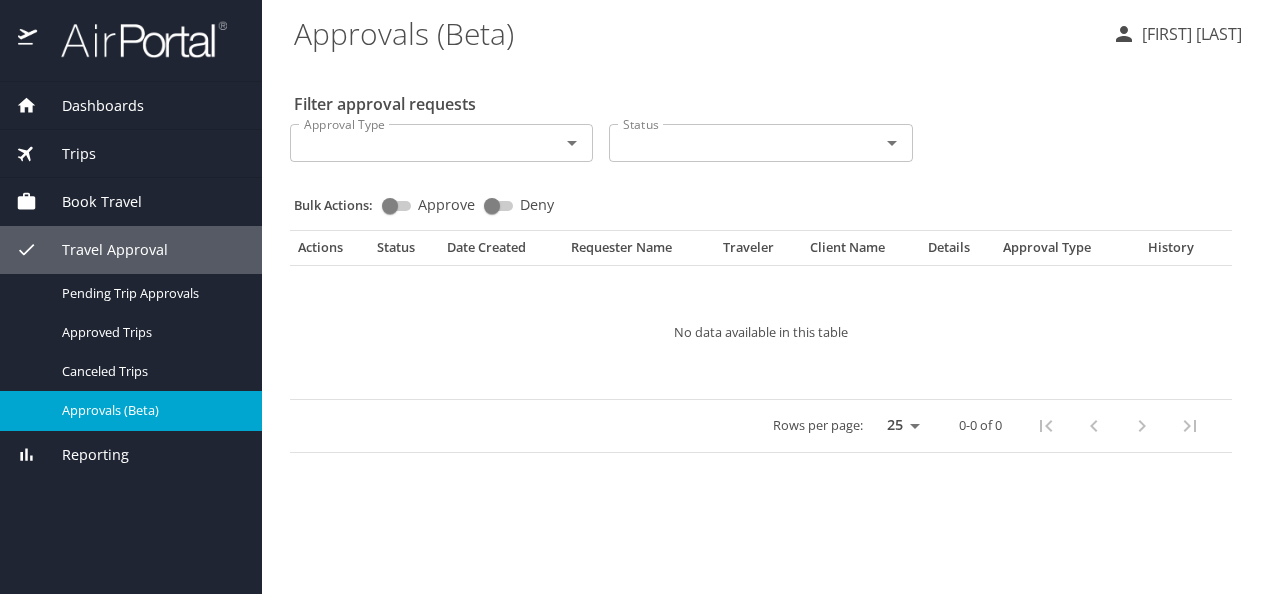 click on "Trips" at bounding box center (66, 154) 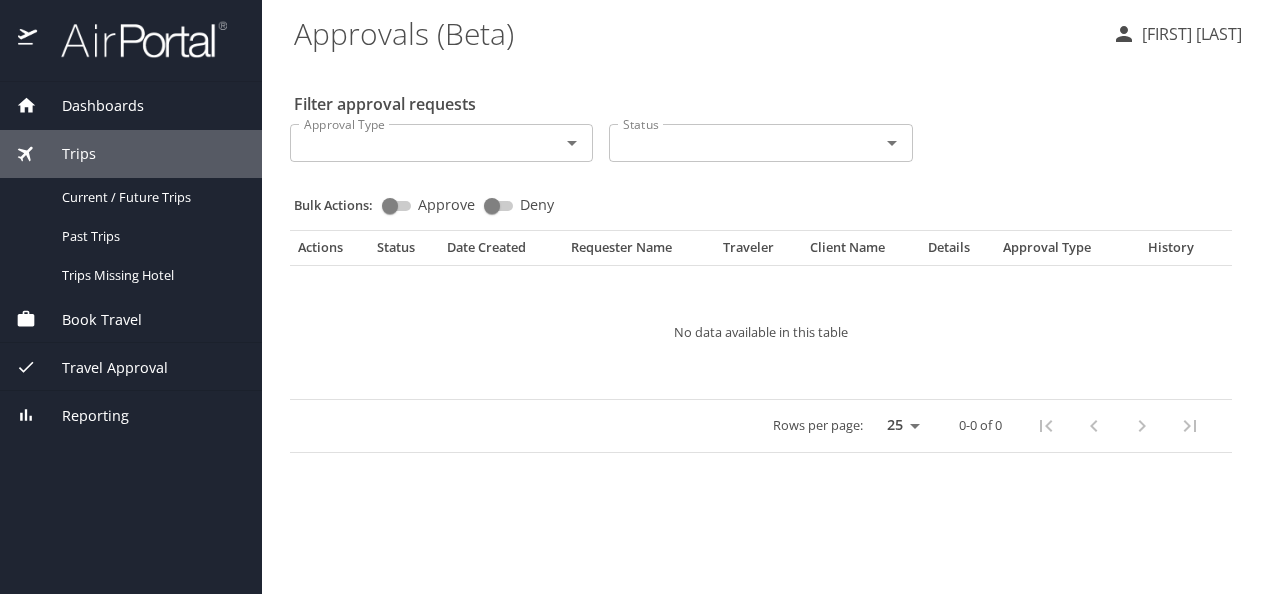 click on "Book Travel" at bounding box center [89, 320] 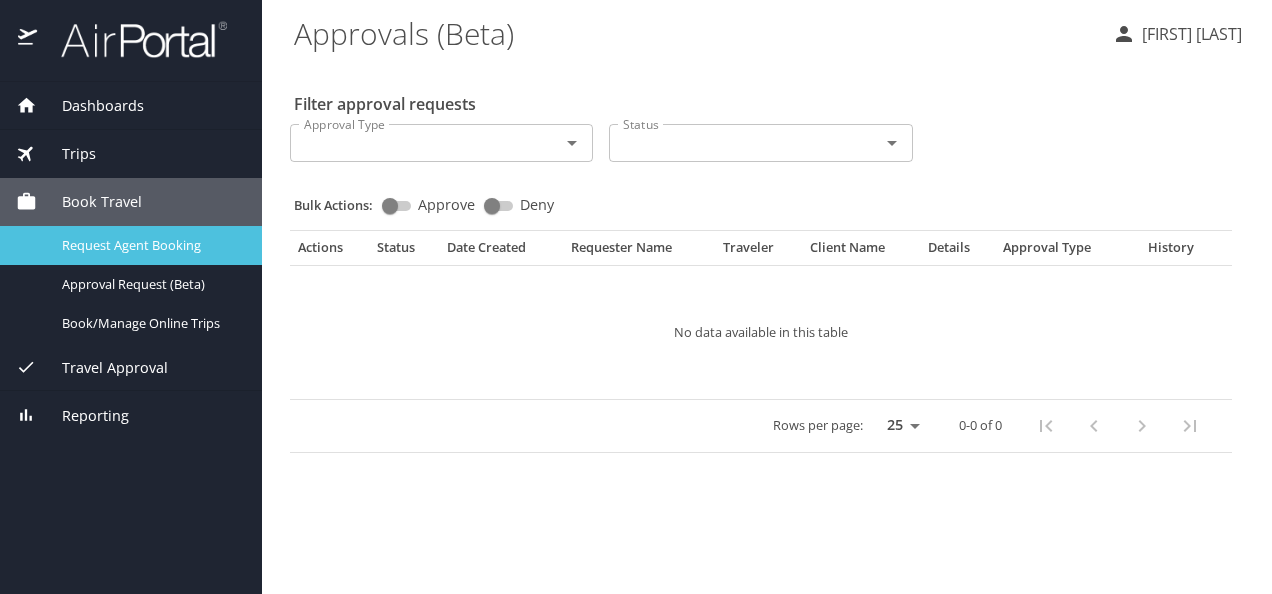 click on "Request Agent Booking" at bounding box center [150, 245] 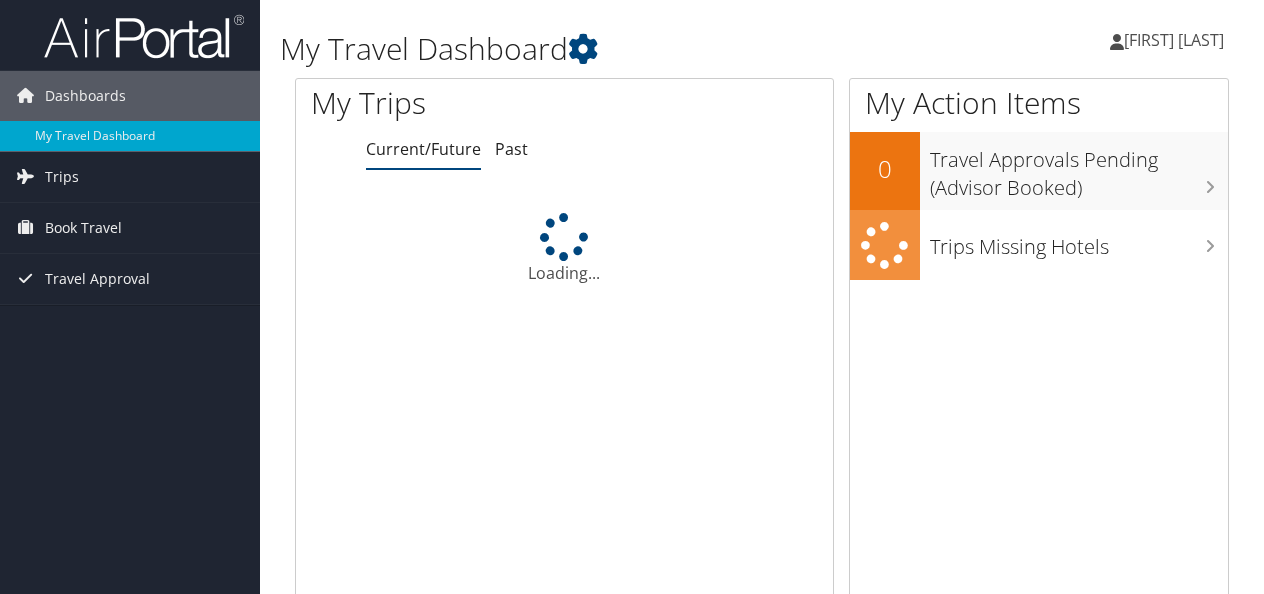 scroll, scrollTop: 0, scrollLeft: 0, axis: both 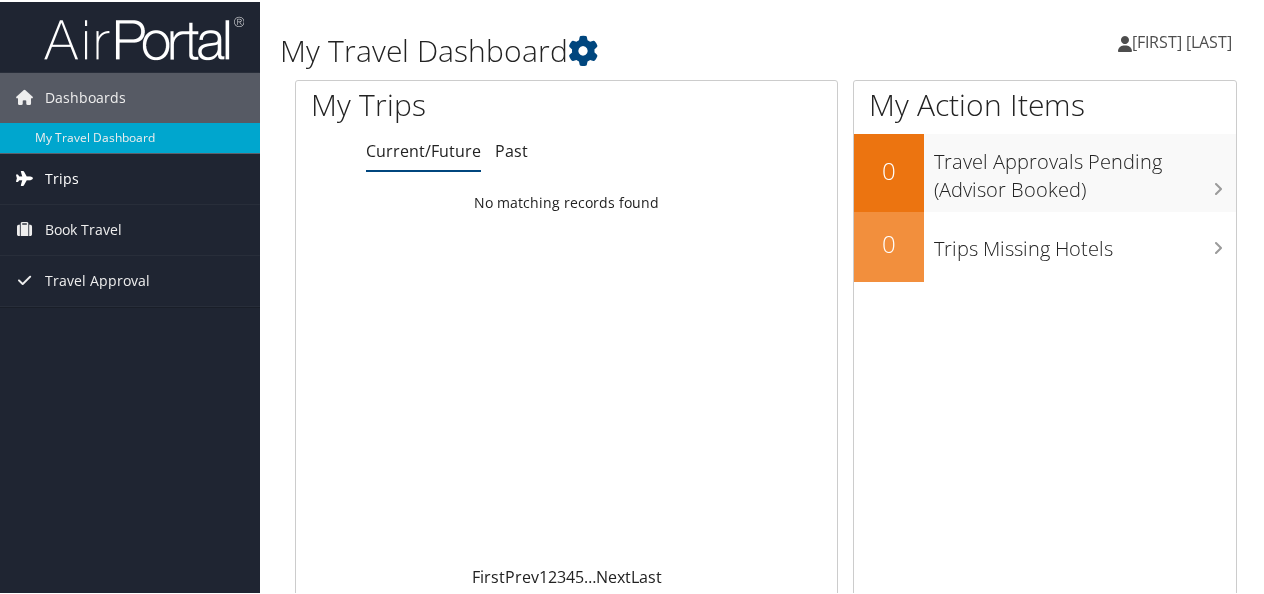 click on "Trips" at bounding box center (62, 177) 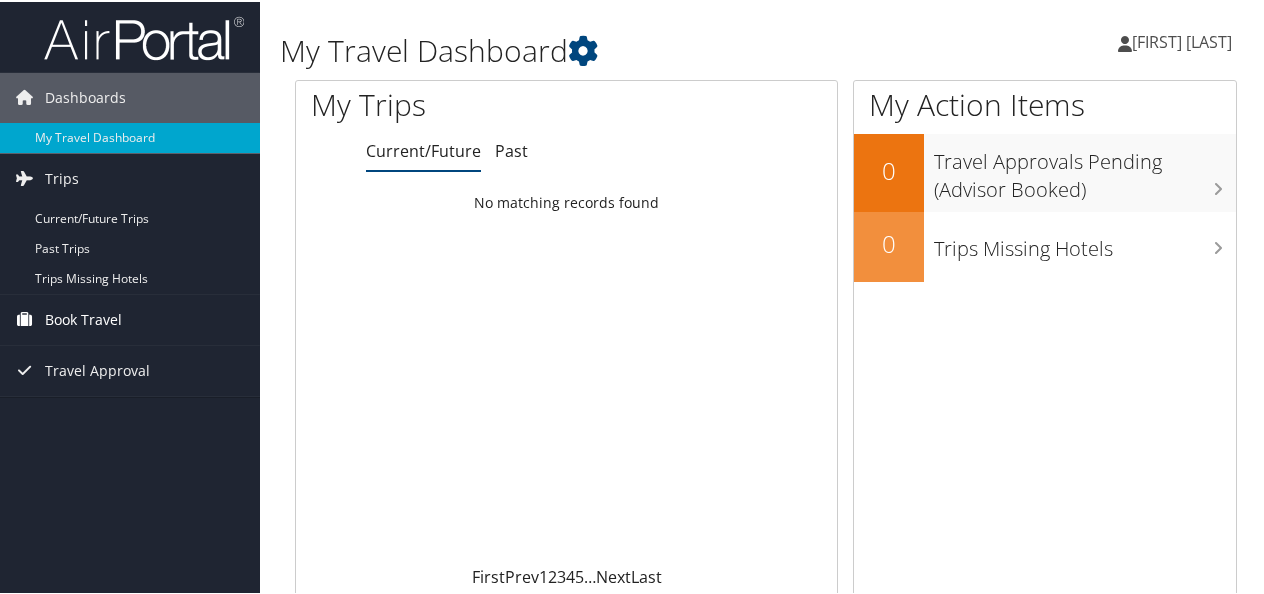 click on "Book Travel" at bounding box center (83, 318) 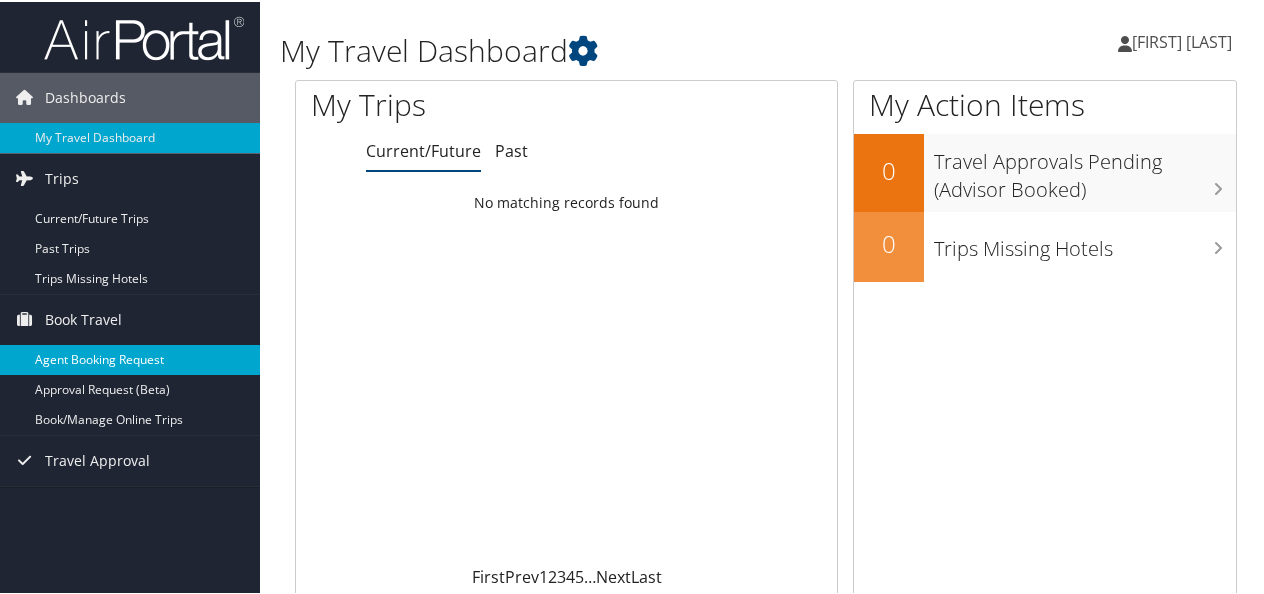 click on "Agent Booking Request" at bounding box center [130, 358] 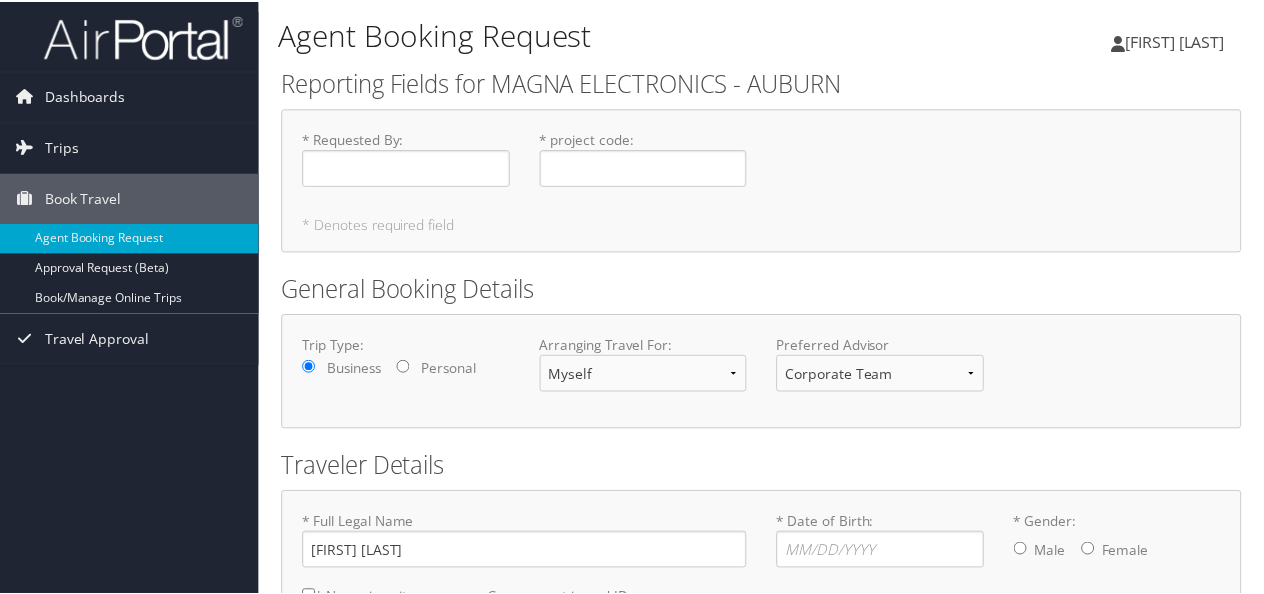 scroll, scrollTop: 0, scrollLeft: 0, axis: both 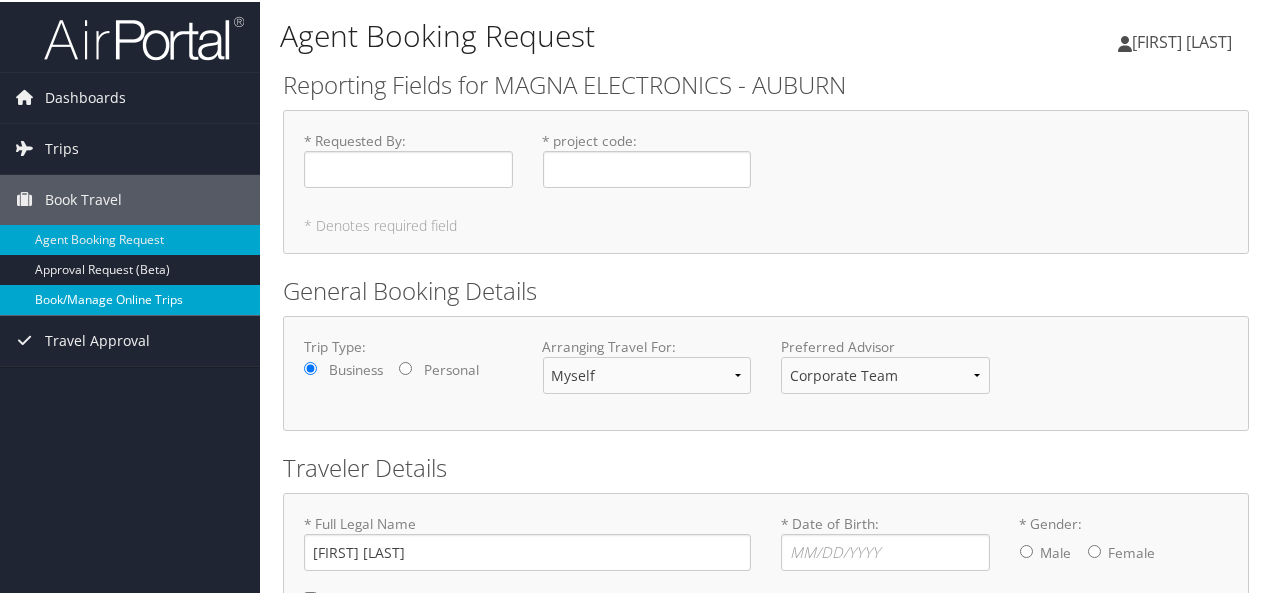 click on "Book/Manage Online Trips" at bounding box center (130, 298) 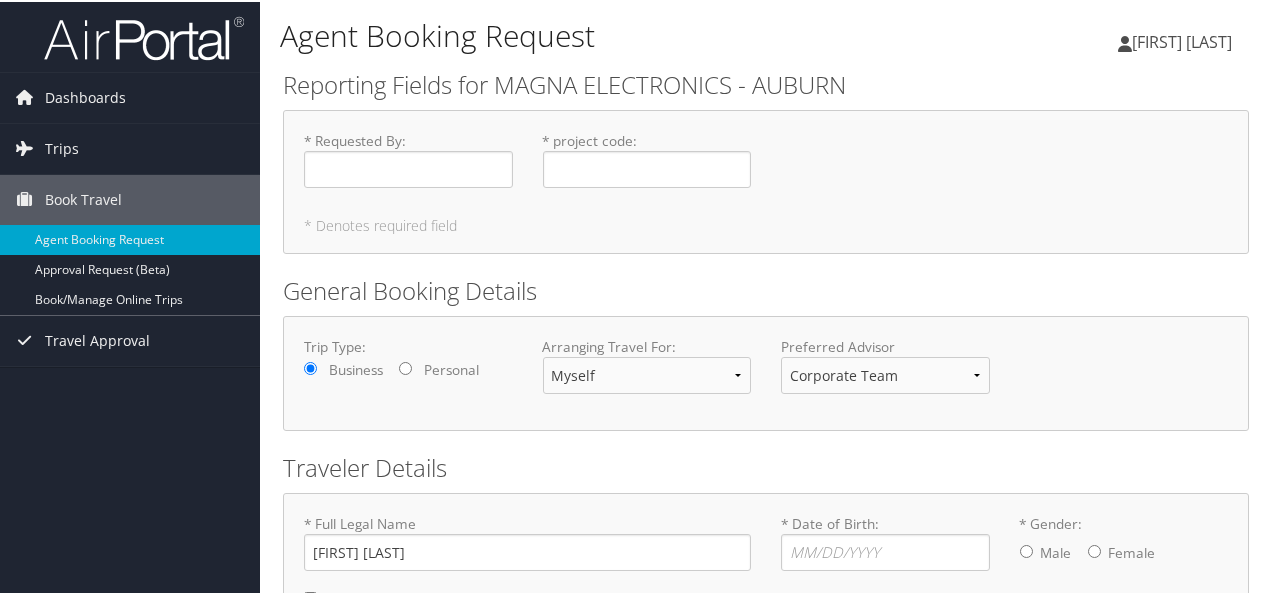 scroll, scrollTop: 72, scrollLeft: 0, axis: vertical 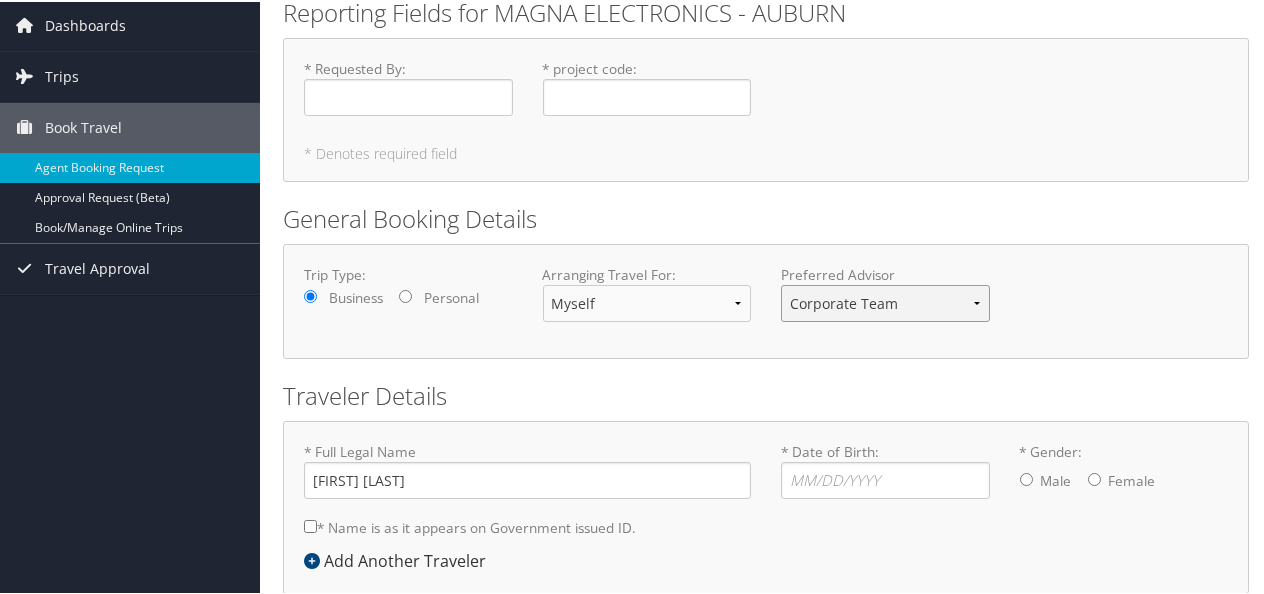 click on "Corporate Team  [NAME] Advisor Team" at bounding box center [885, 301] 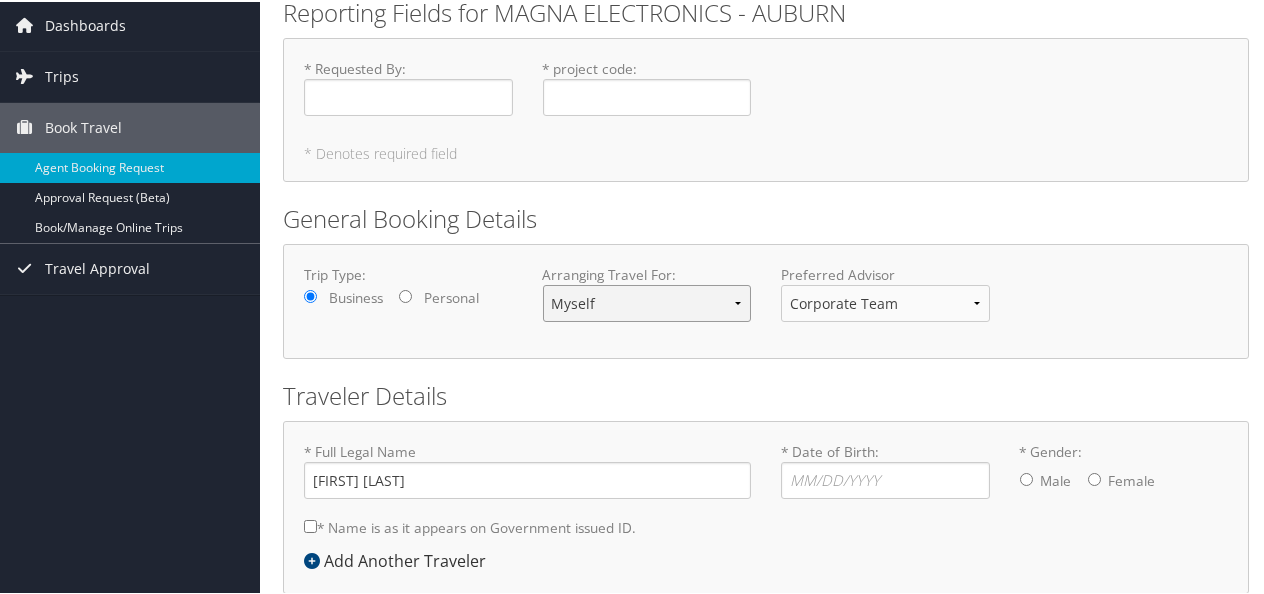 click on "Myself Another Traveler Guest Traveler" at bounding box center [647, 301] 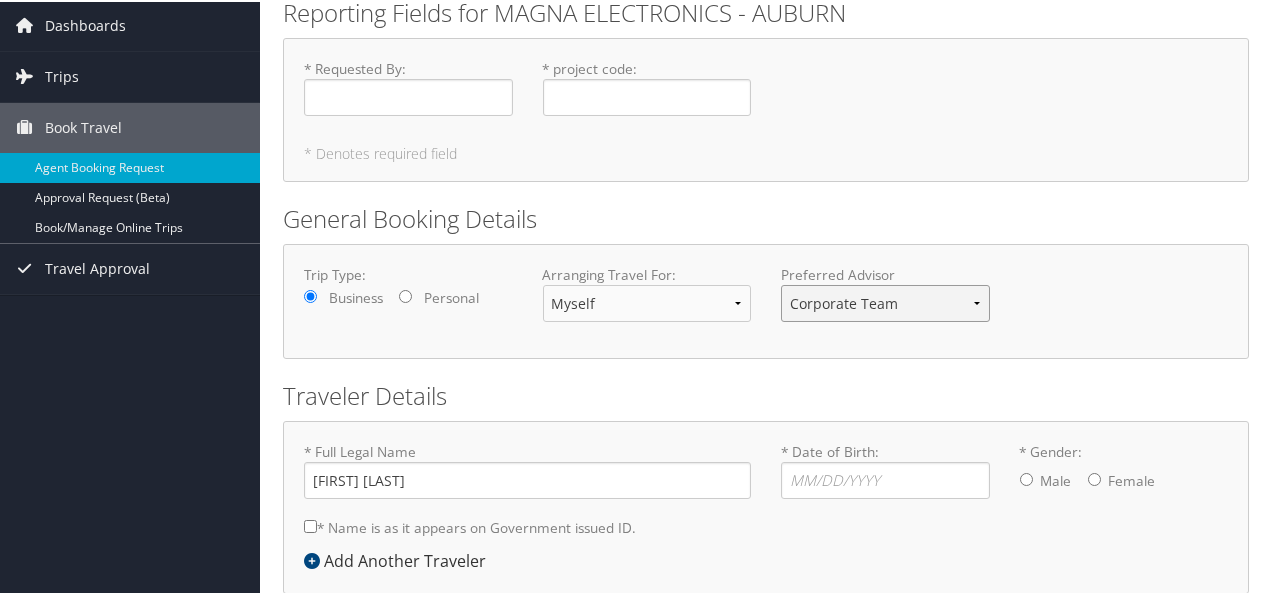 click on "Corporate Team  [NAME] Advisor Team" at bounding box center (885, 301) 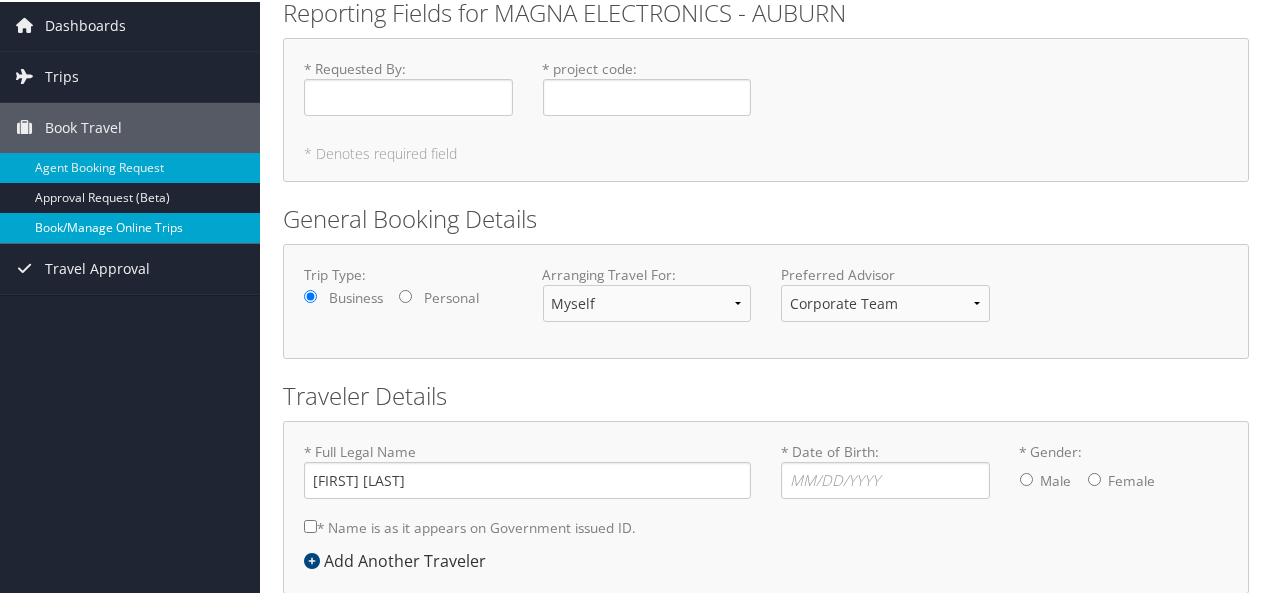 click on "Book/Manage Online Trips" at bounding box center (130, 226) 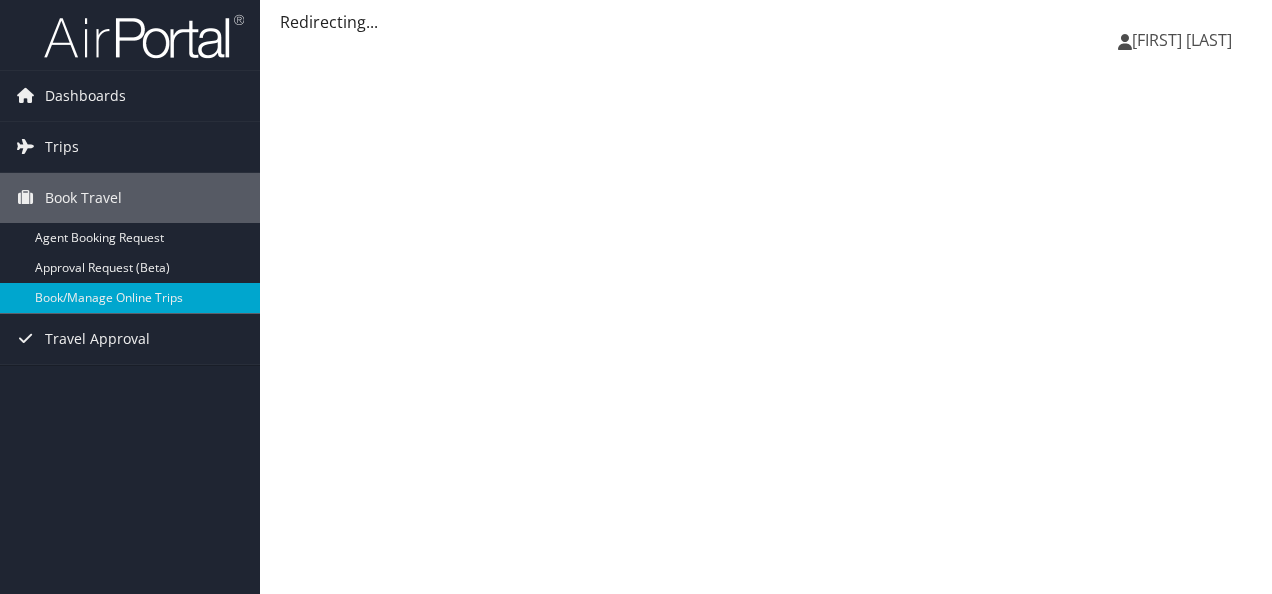 scroll, scrollTop: 0, scrollLeft: 0, axis: both 